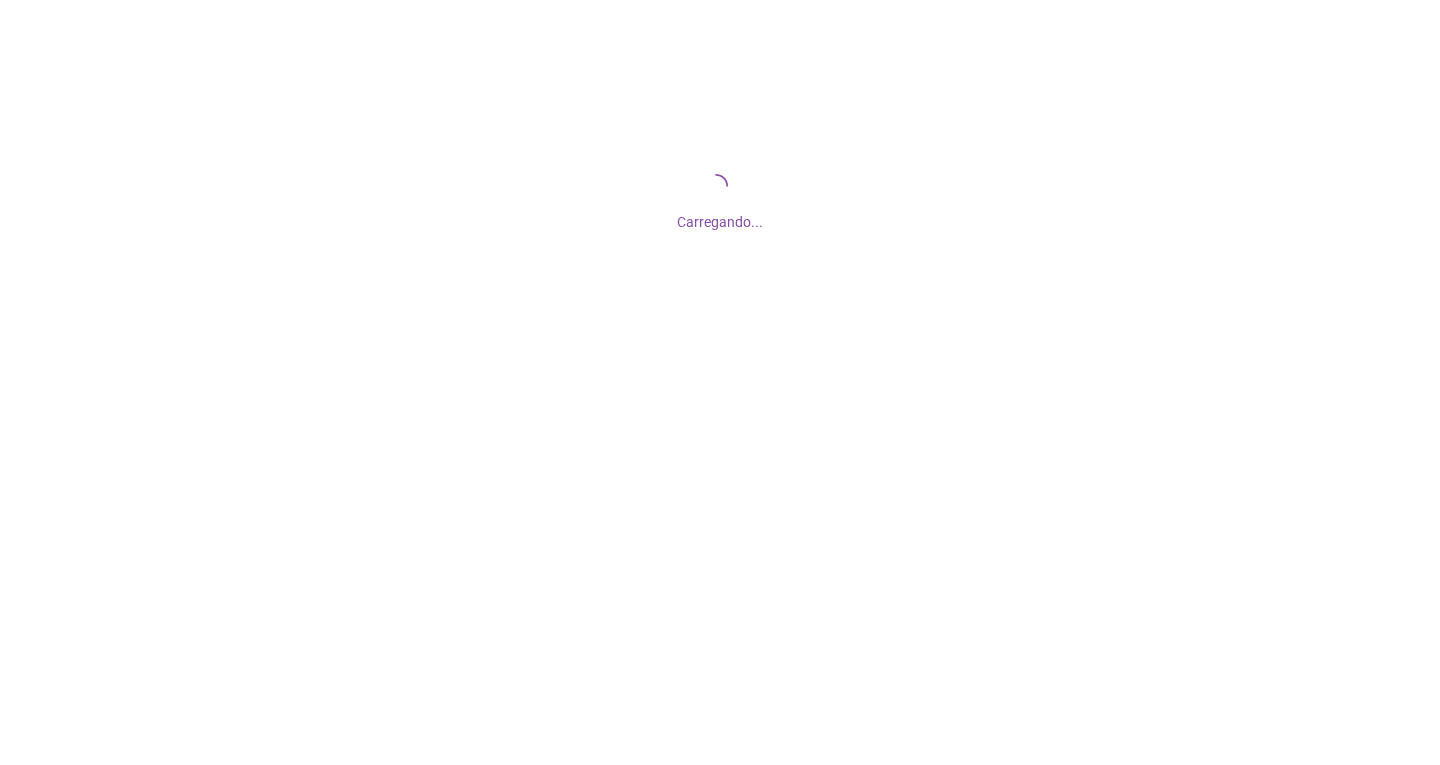 scroll, scrollTop: 0, scrollLeft: 0, axis: both 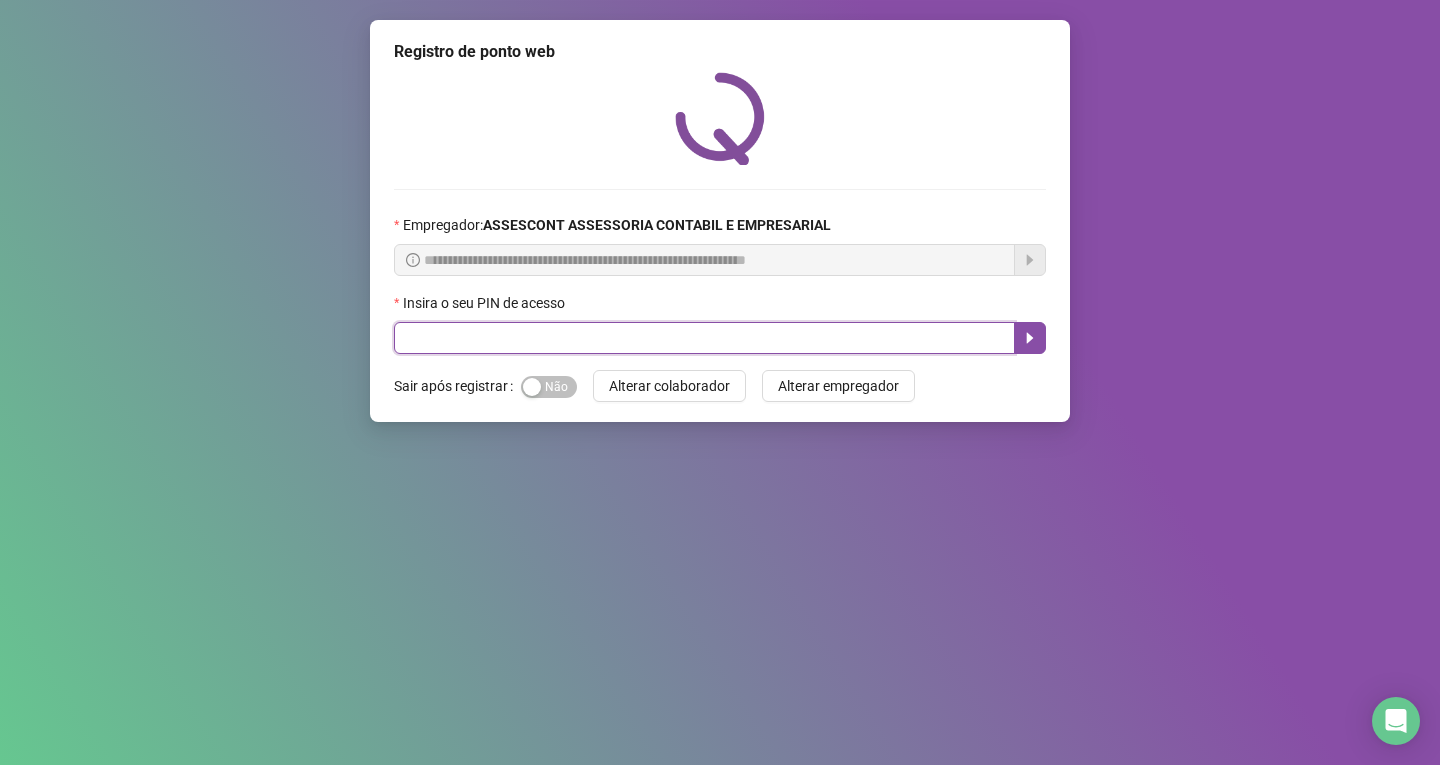 click at bounding box center (704, 338) 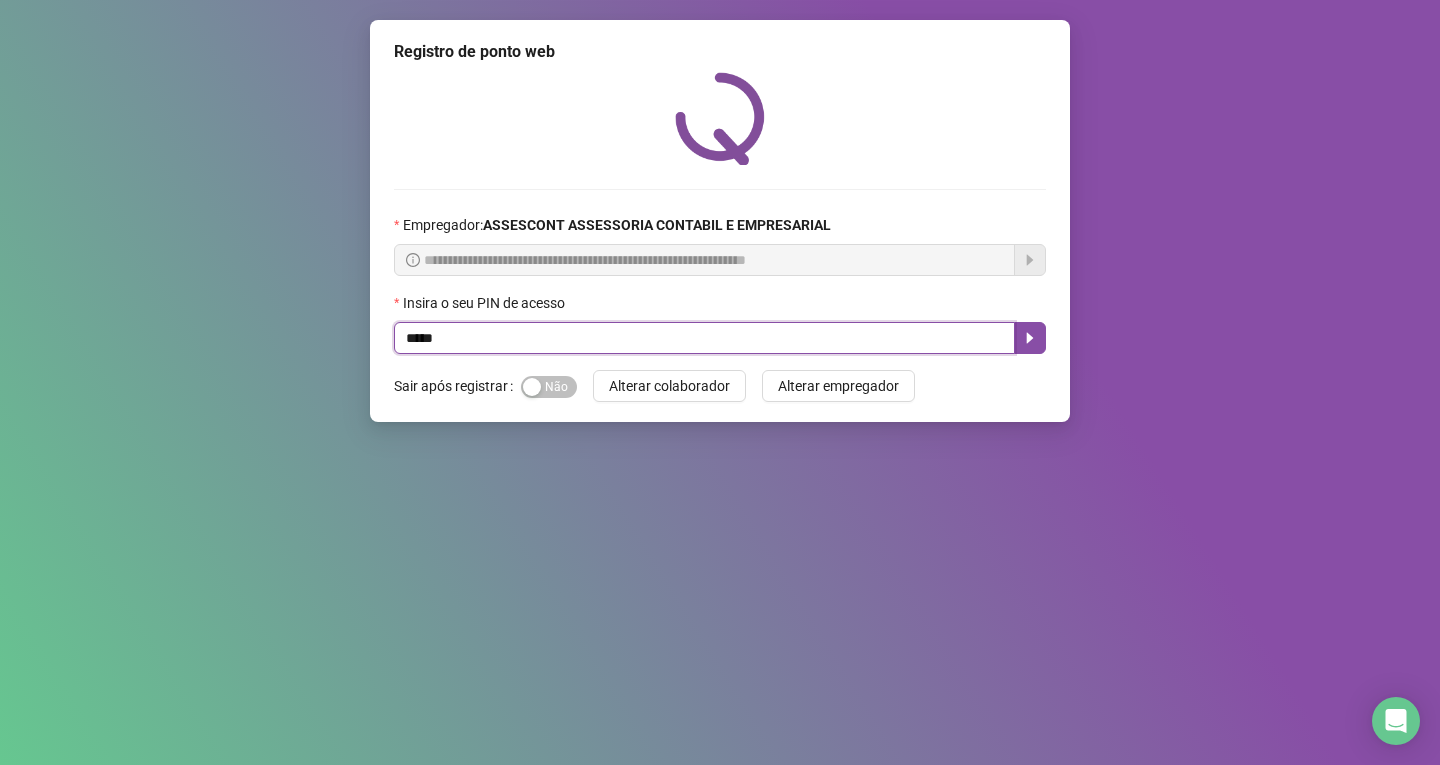 drag, startPoint x: 465, startPoint y: 340, endPoint x: 209, endPoint y: 313, distance: 257.4199 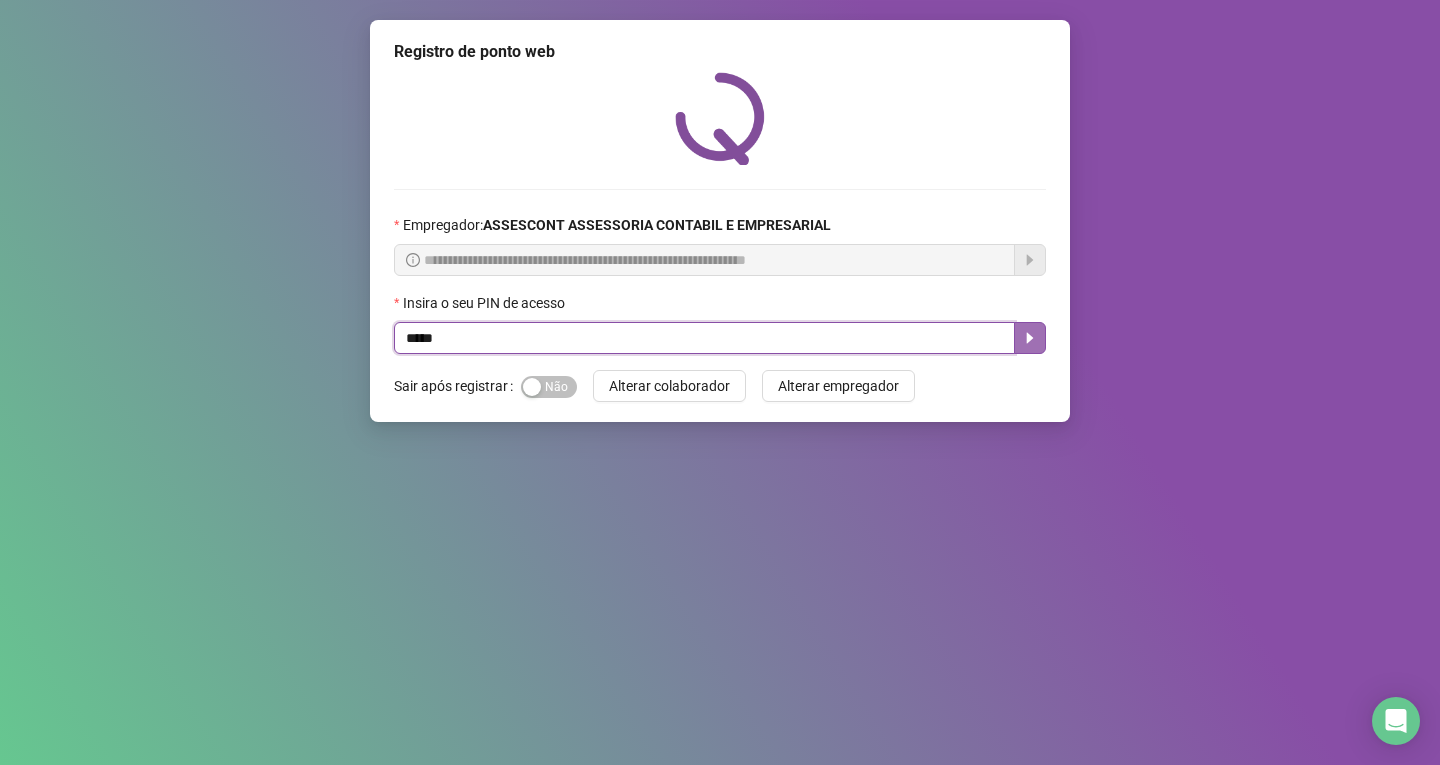 drag, startPoint x: 1028, startPoint y: 325, endPoint x: 1032, endPoint y: 336, distance: 11.7046995 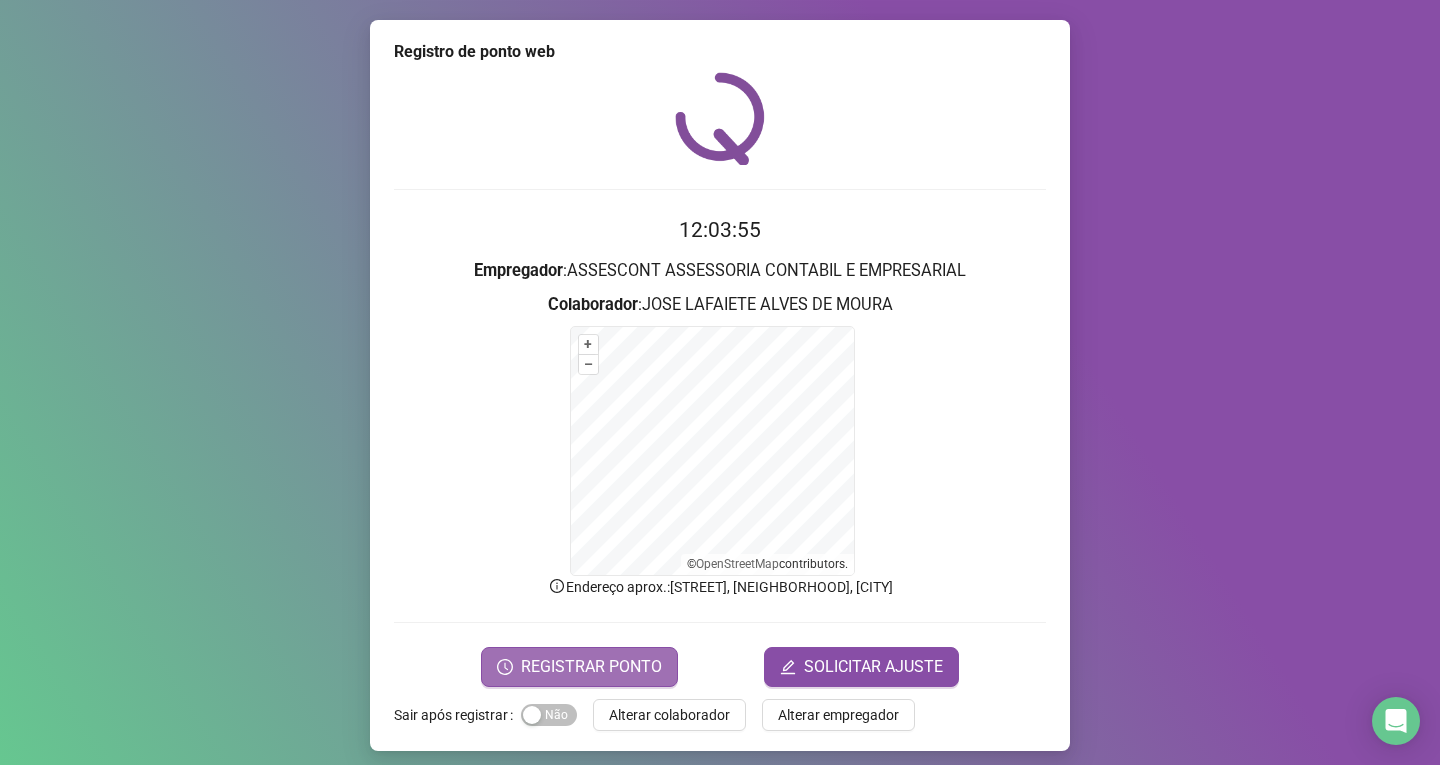 click on "REGISTRAR PONTO" at bounding box center (591, 667) 